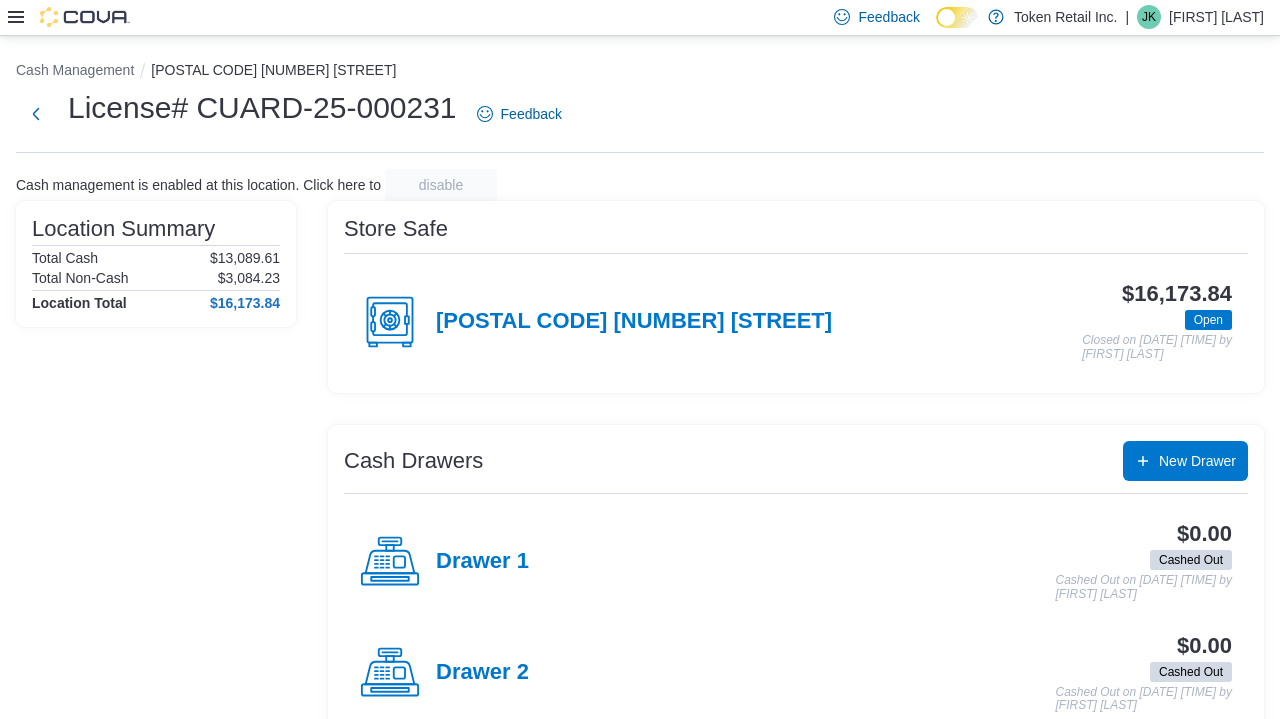 scroll, scrollTop: 0, scrollLeft: 0, axis: both 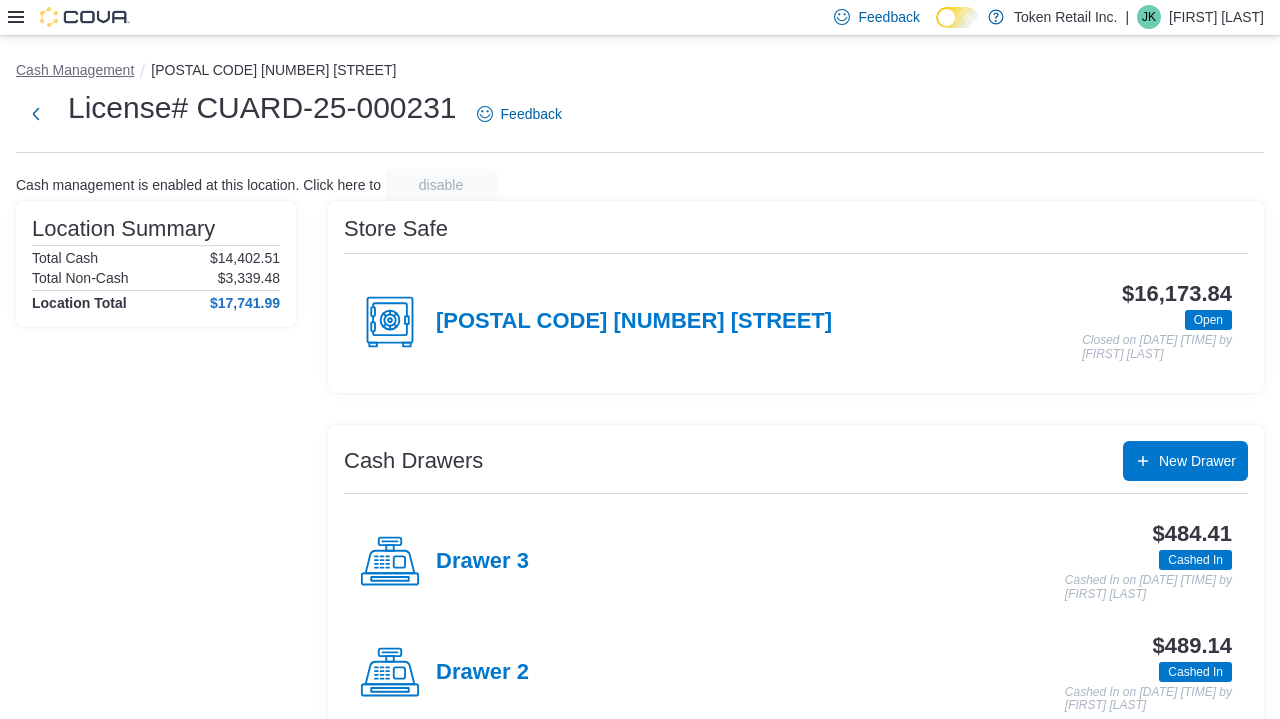 click on "Cash Management" at bounding box center [75, 70] 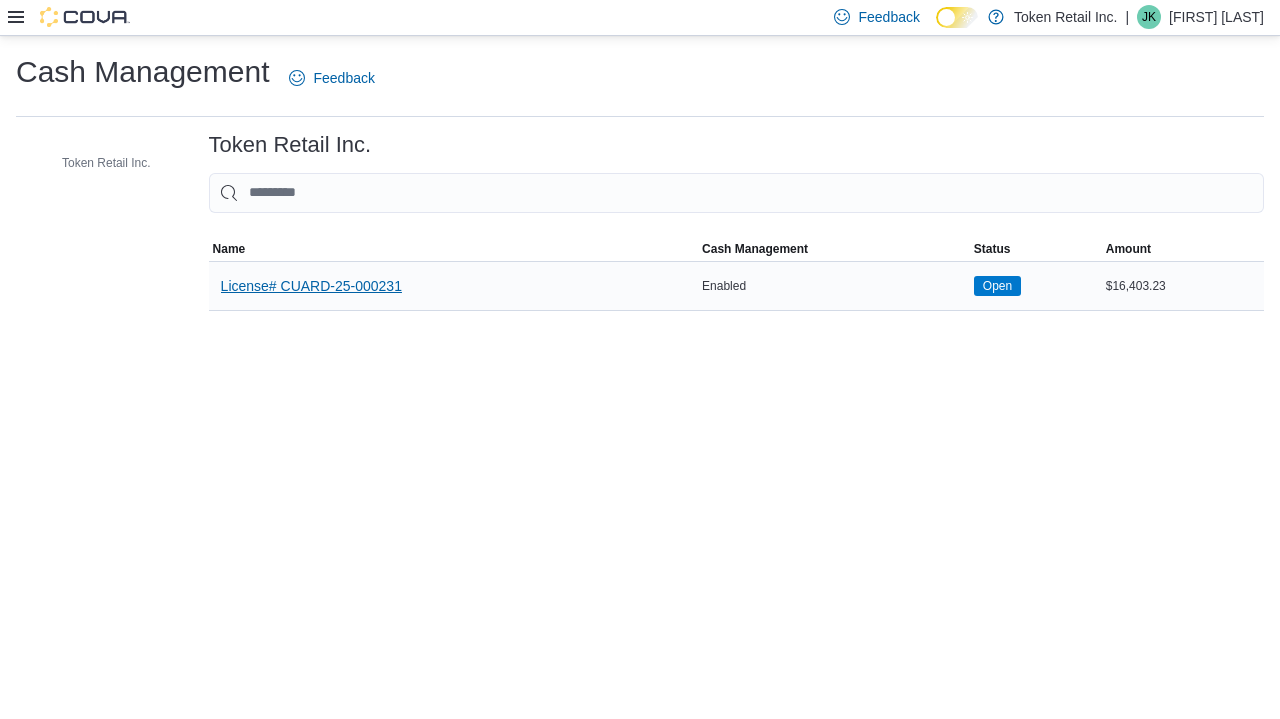 click on "License# CUARD-25-000231" at bounding box center (311, 286) 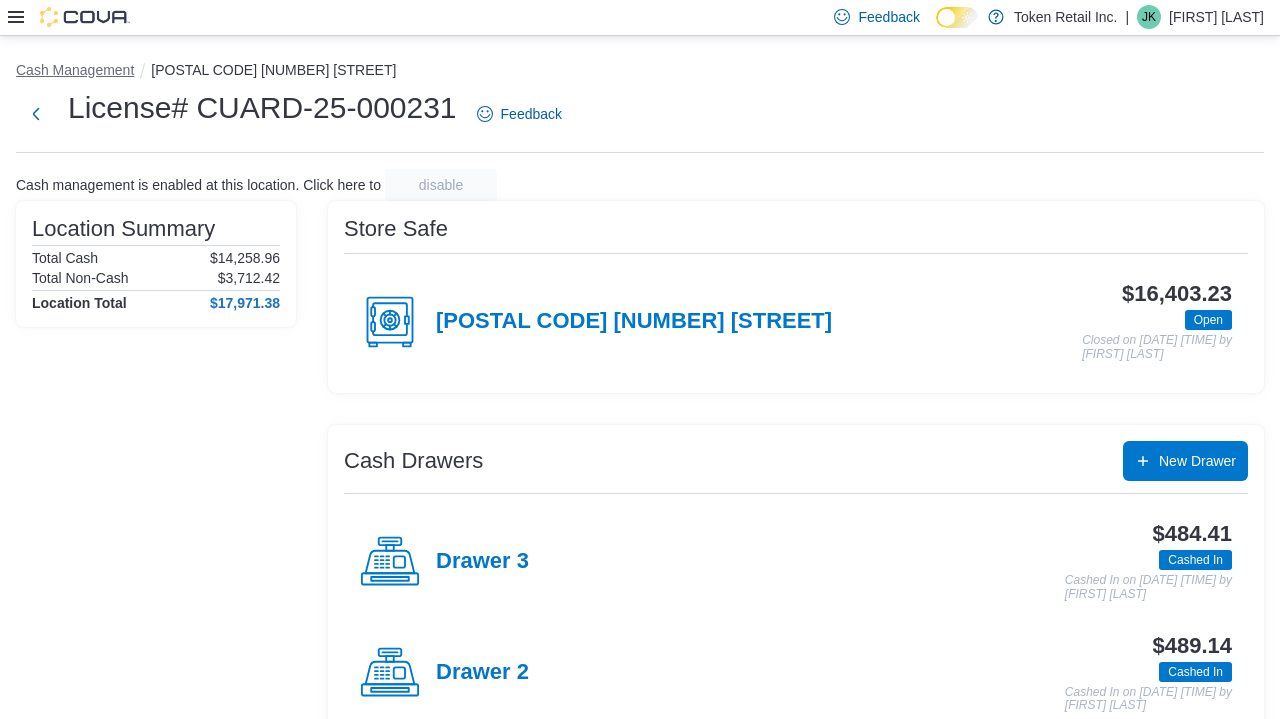 drag, startPoint x: 79, startPoint y: 79, endPoint x: 63, endPoint y: 73, distance: 17.088007 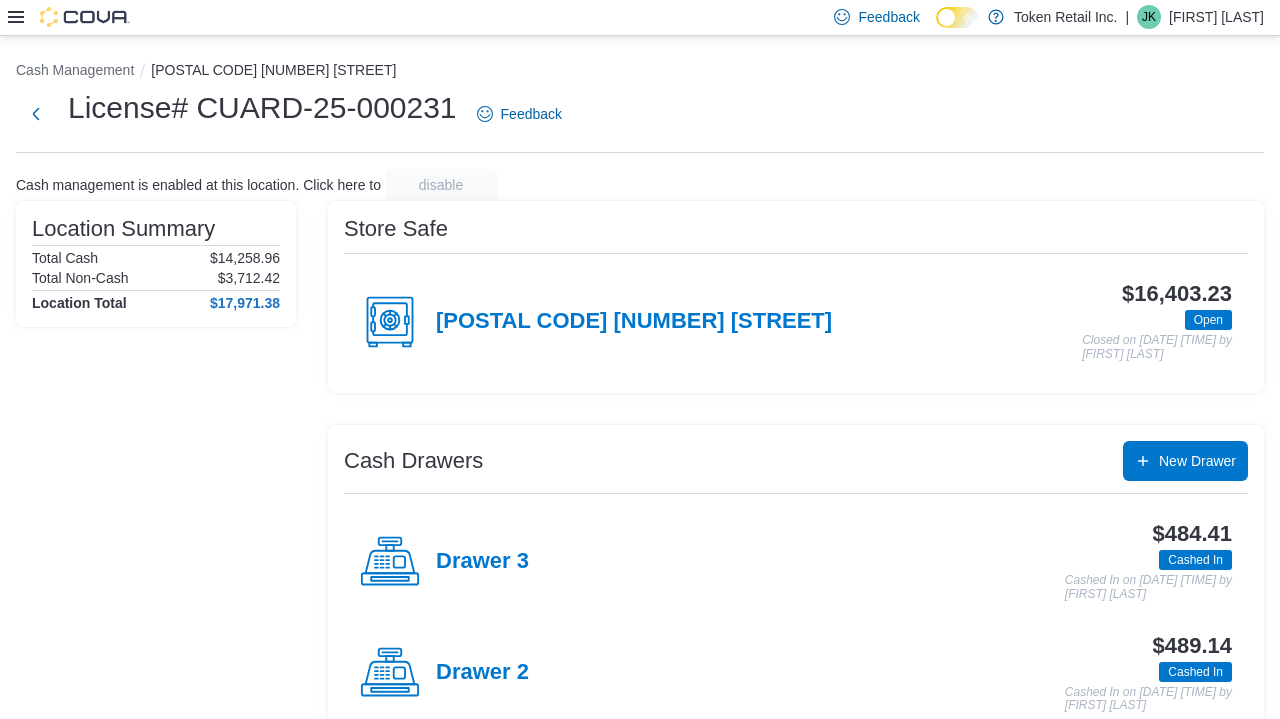click on "Feedback Dark Mode Token Retail Inc. | JK [FIRST] [LAST]" at bounding box center (640, 18) 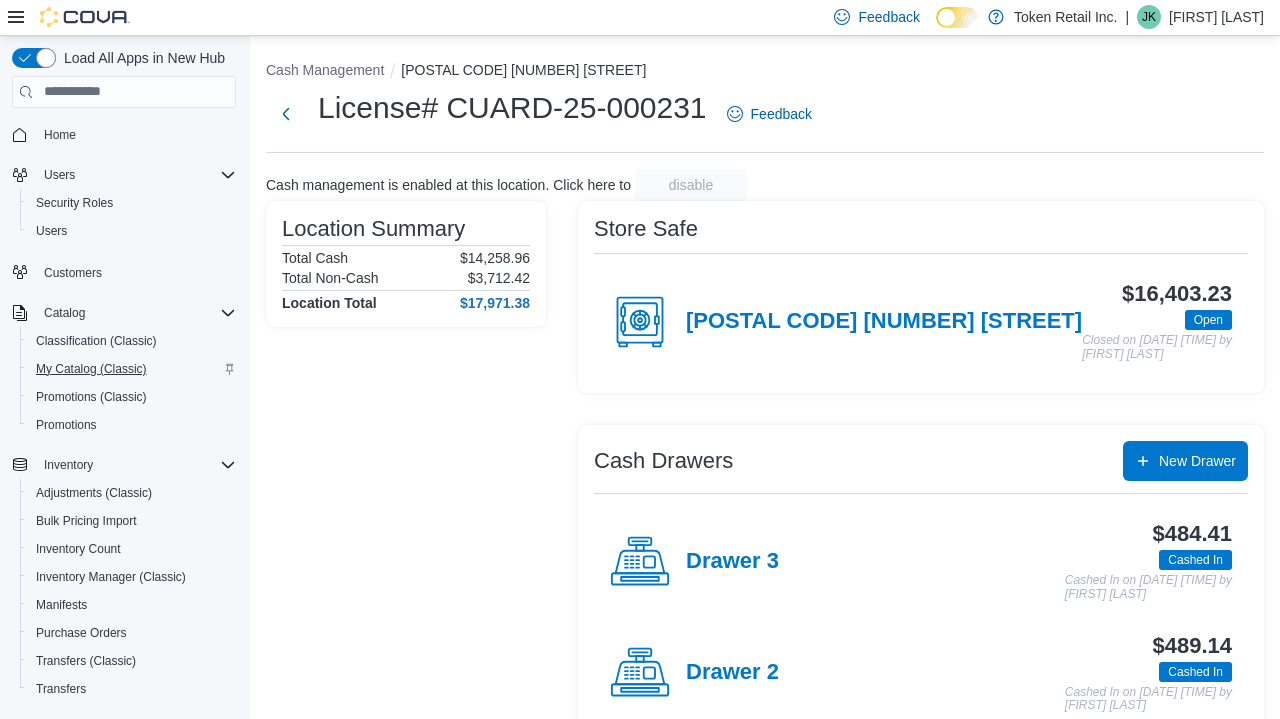 click on "My Catalog (Classic)" at bounding box center [91, 369] 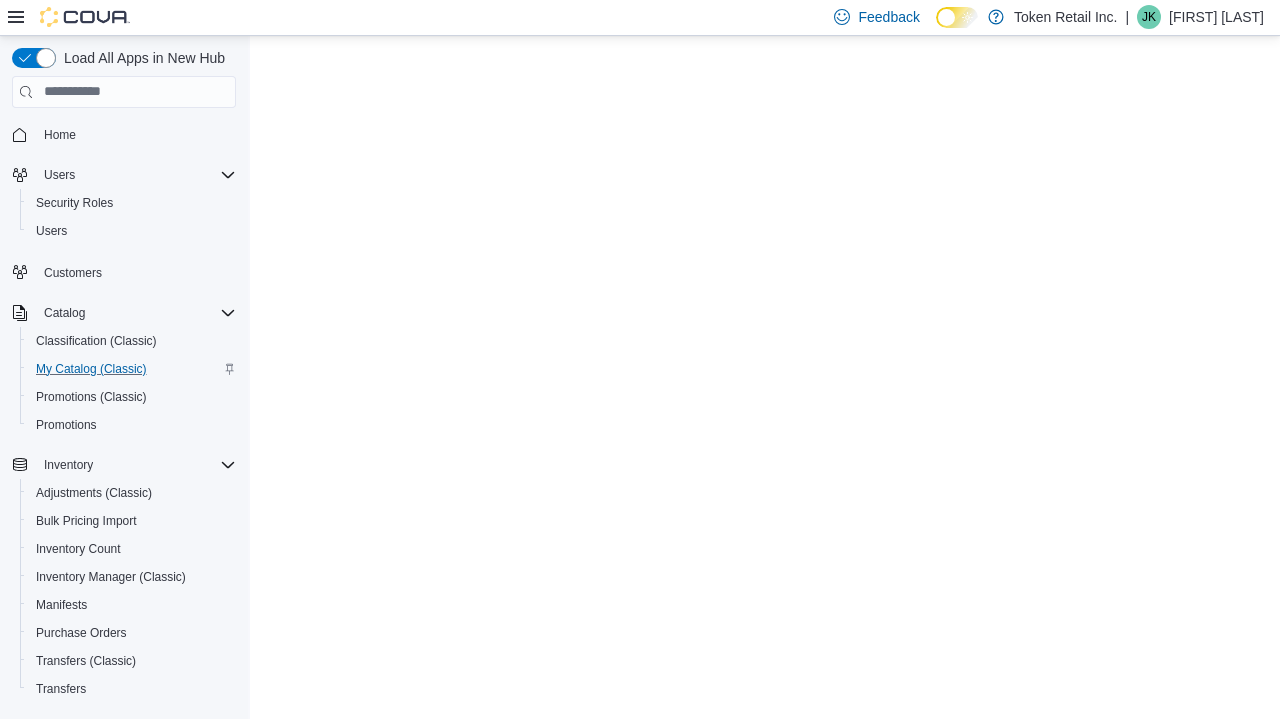scroll, scrollTop: 0, scrollLeft: 0, axis: both 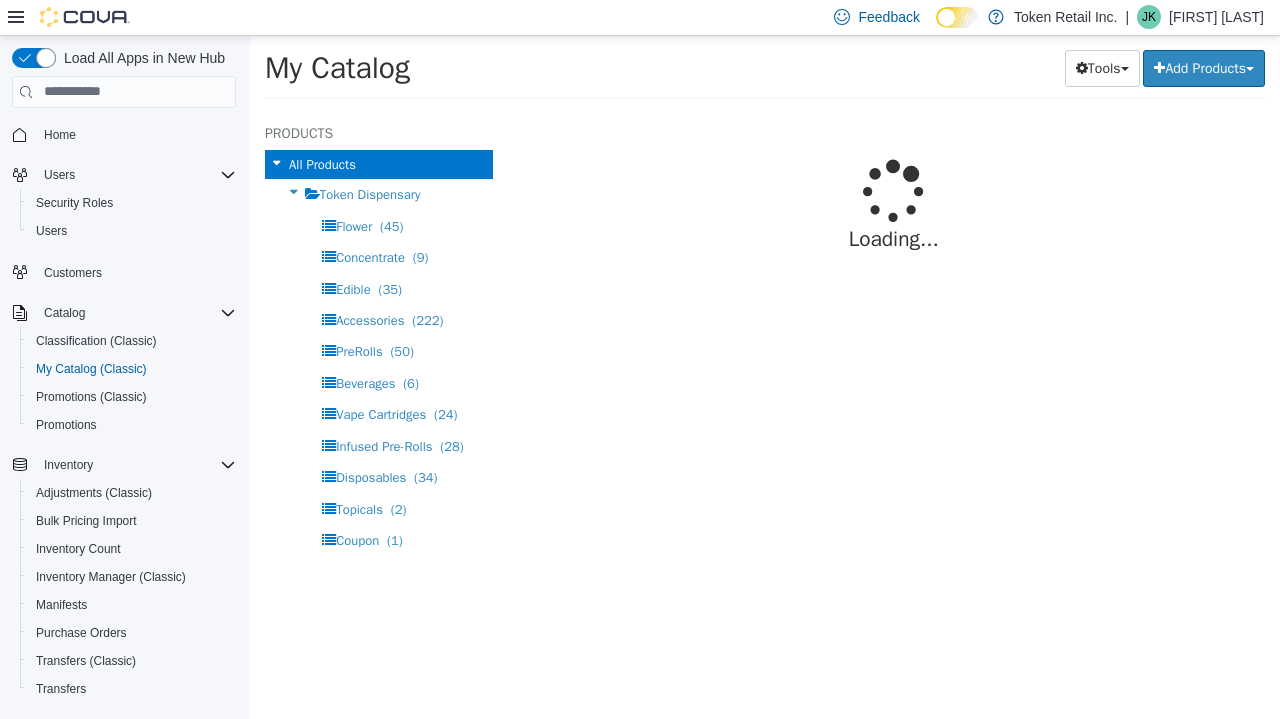 select on "**********" 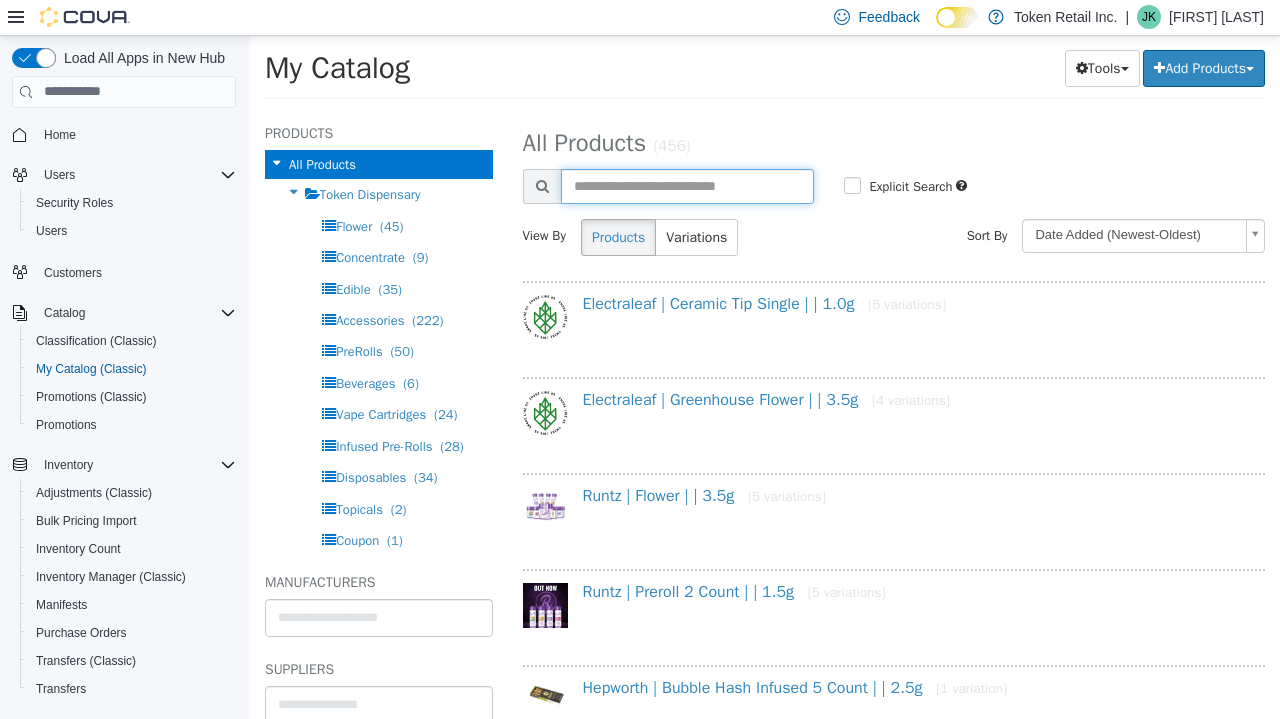 click at bounding box center (688, 185) 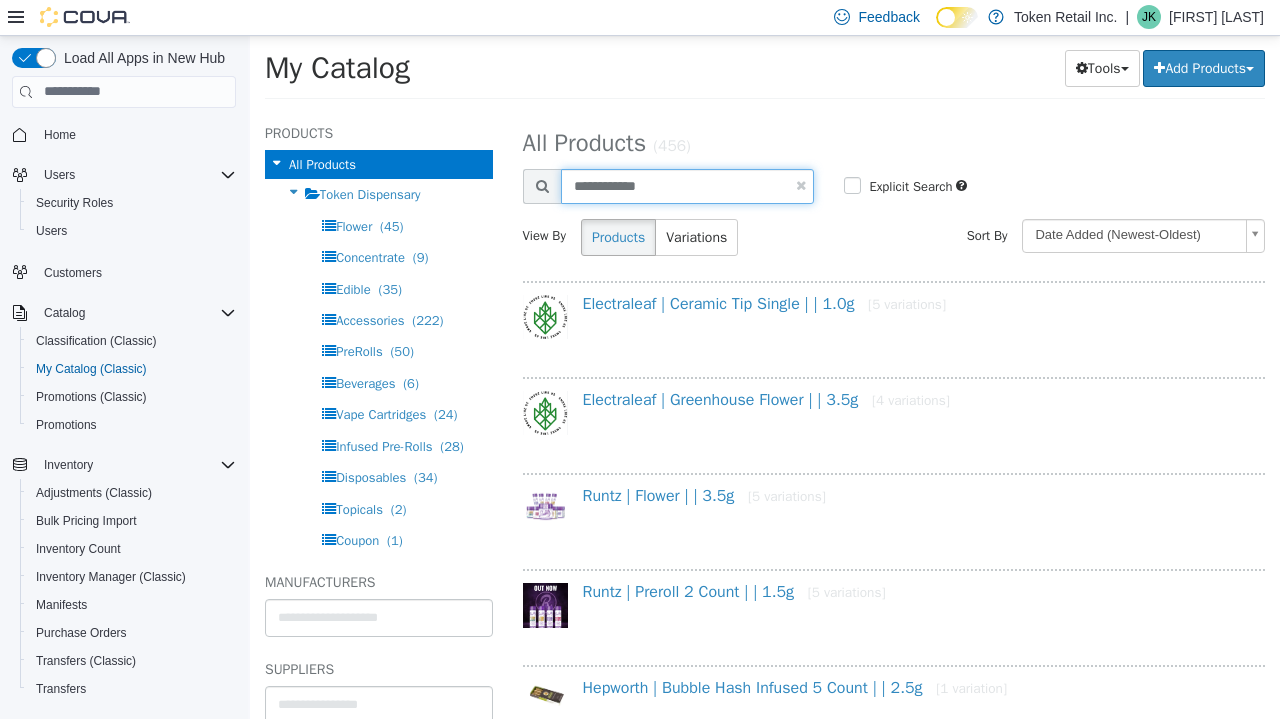 type on "**********" 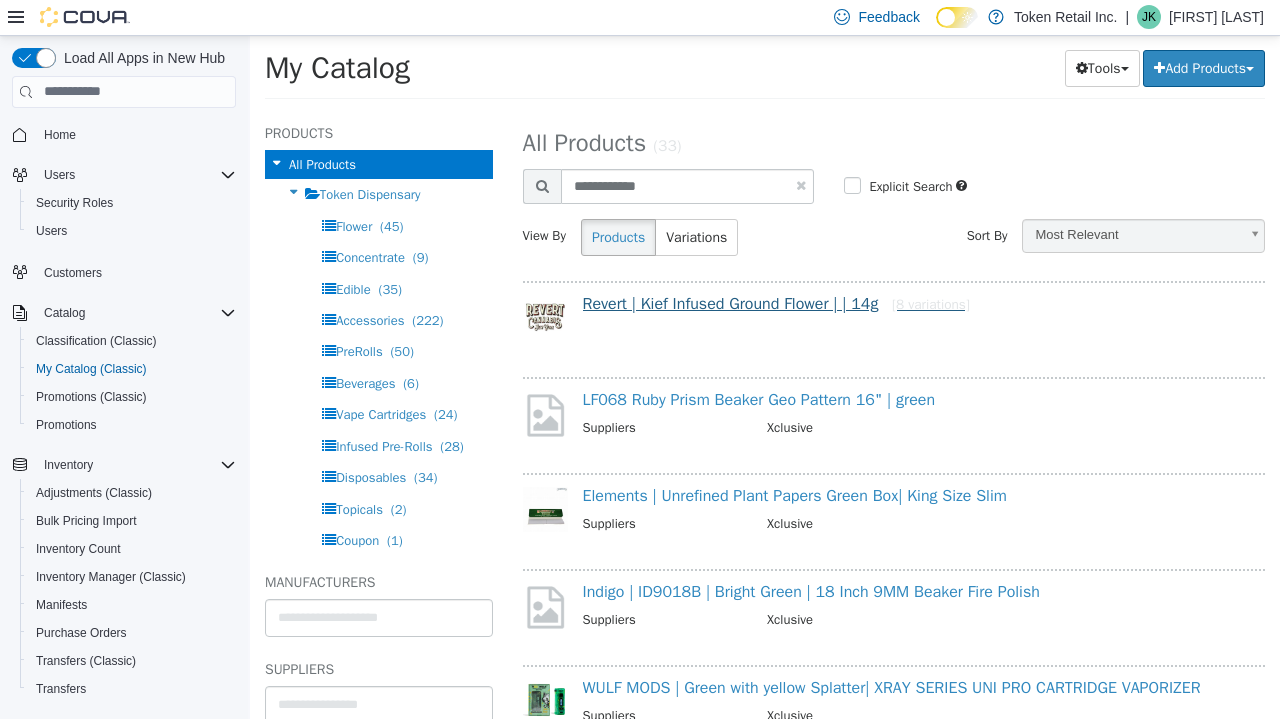 click on "Revert | Kief Infused Ground Flower |  | 14g
[8 variations]" at bounding box center [776, 303] 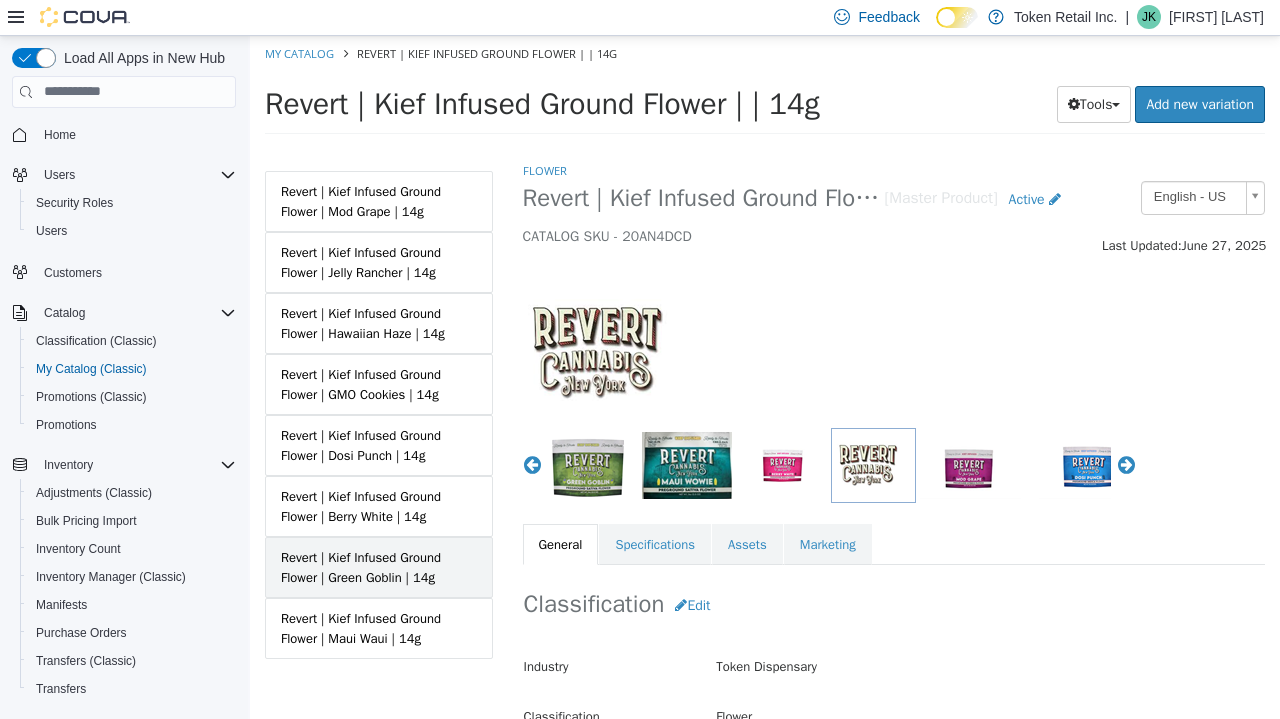 scroll, scrollTop: 170, scrollLeft: 0, axis: vertical 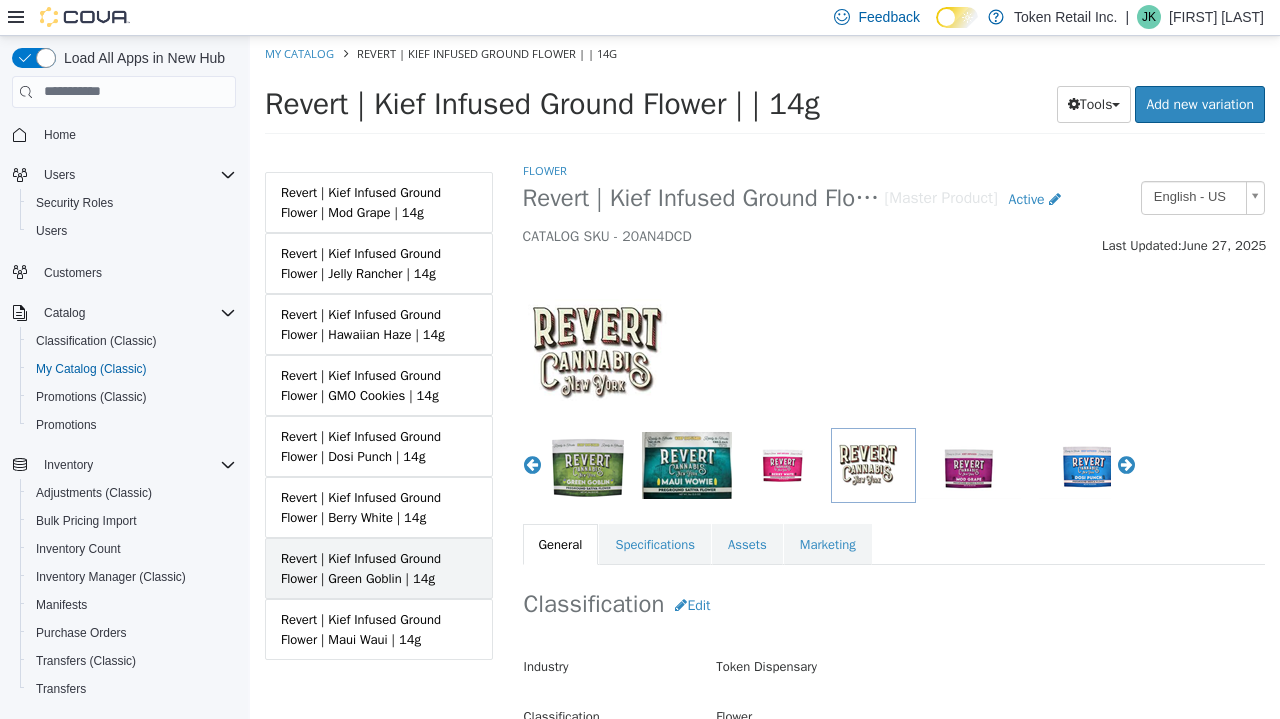 click on "Revert | Kief Infused Ground Flower | Green Goblin | 14g" at bounding box center (379, 567) 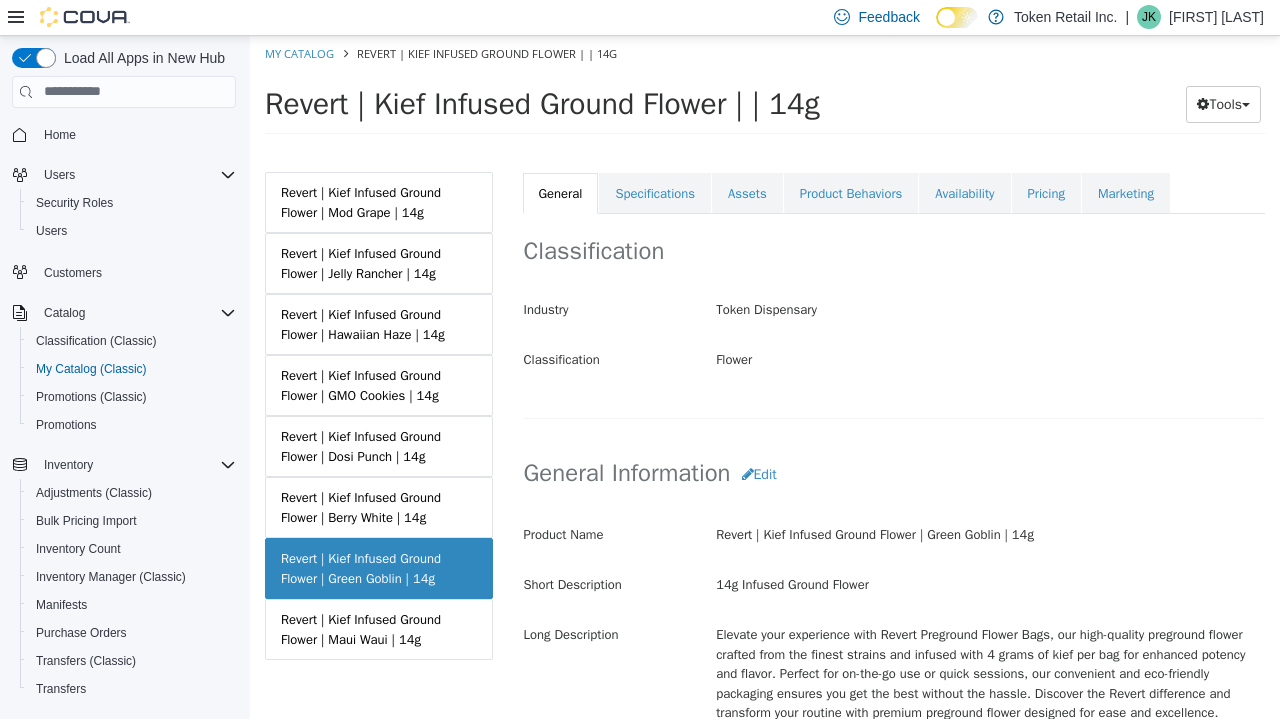 scroll, scrollTop: 352, scrollLeft: 0, axis: vertical 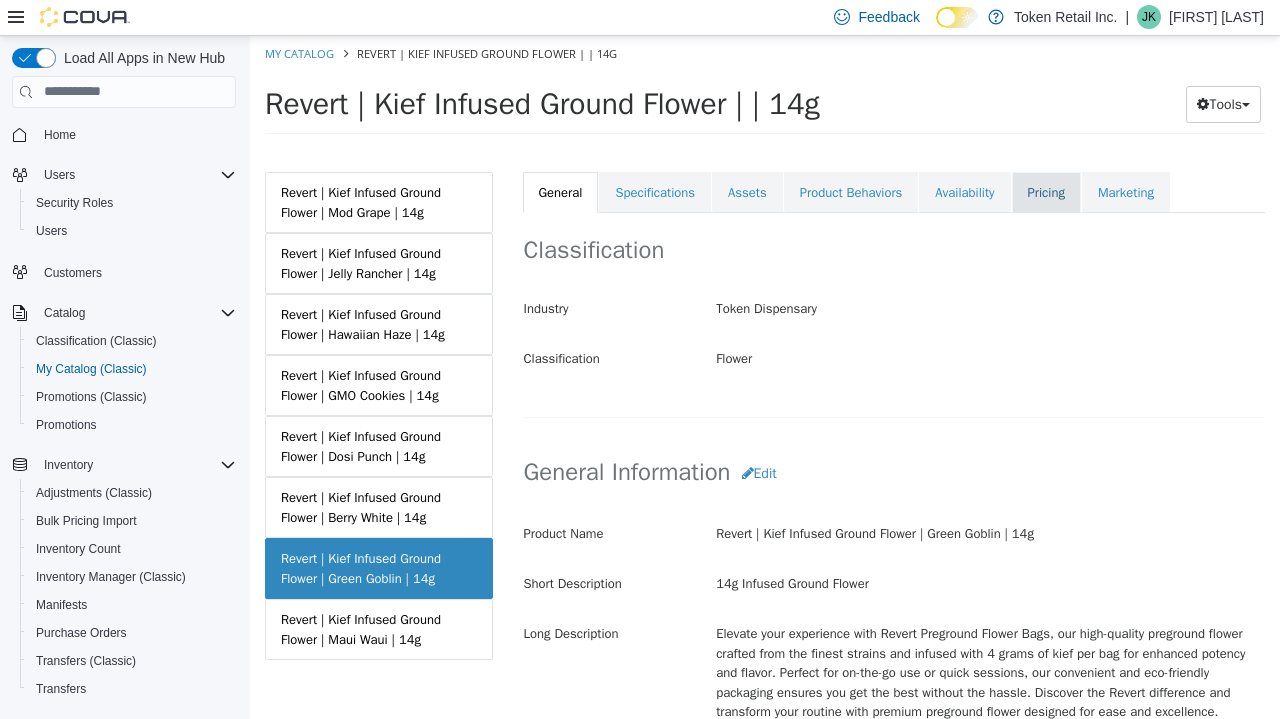 click on "Pricing" at bounding box center (1046, 192) 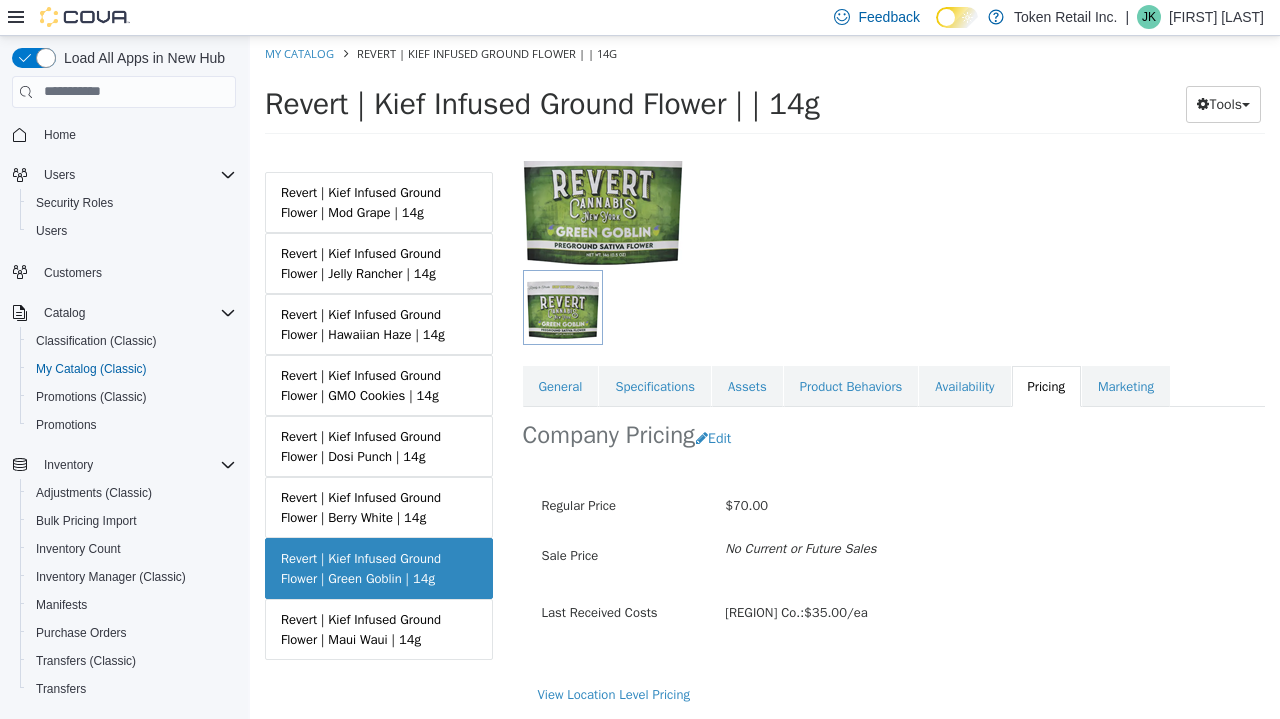 scroll, scrollTop: 182, scrollLeft: 0, axis: vertical 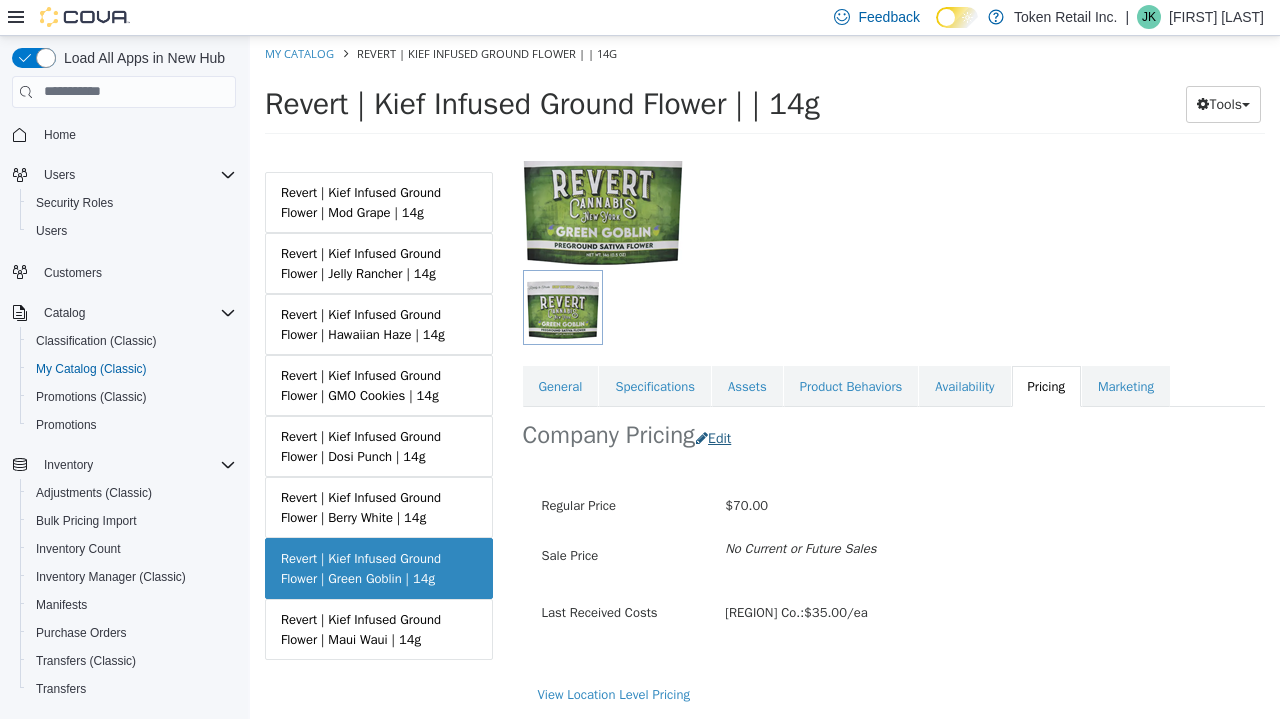 click on "Edit" at bounding box center [718, 437] 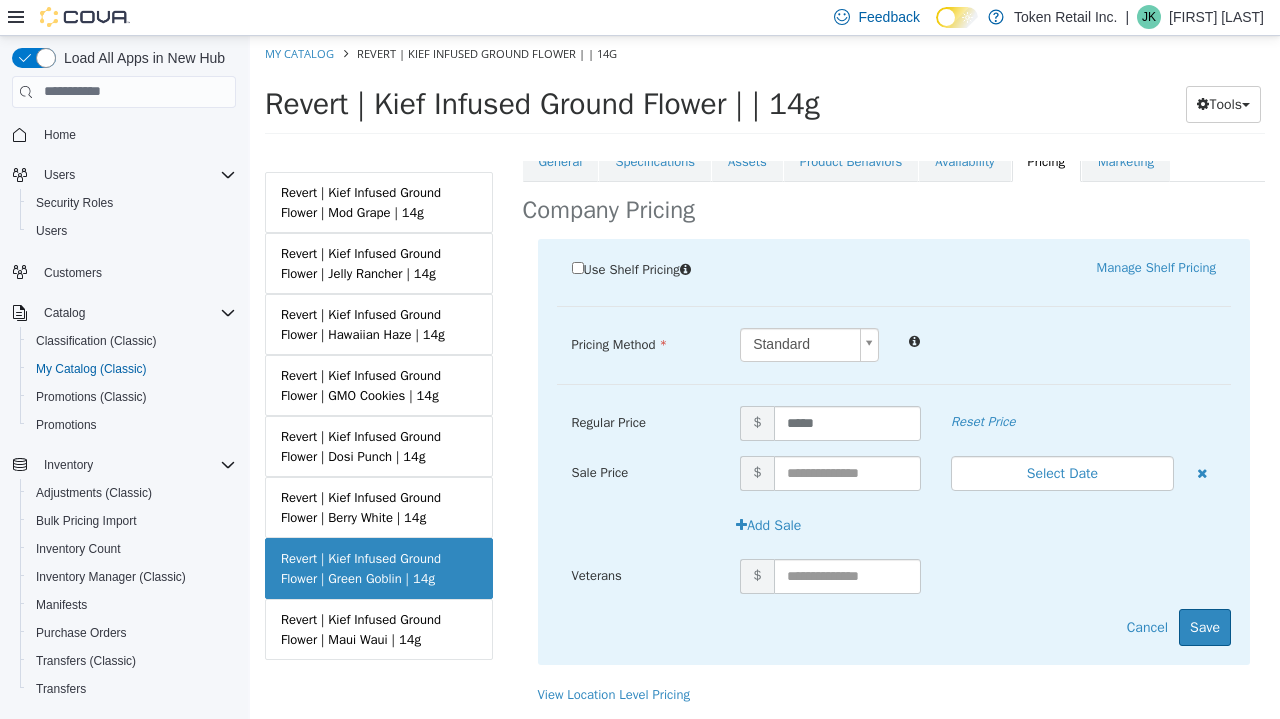 scroll, scrollTop: 405, scrollLeft: 0, axis: vertical 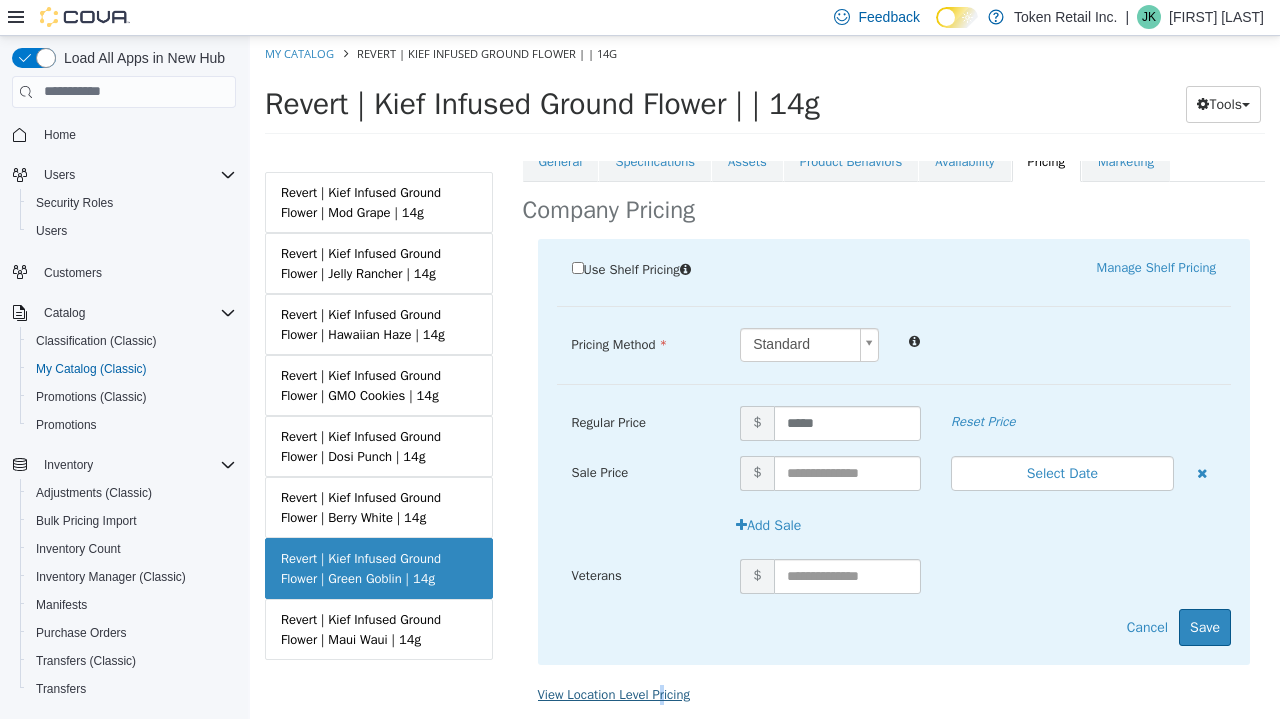 click on "View Location Level Pricing" at bounding box center (614, 693) 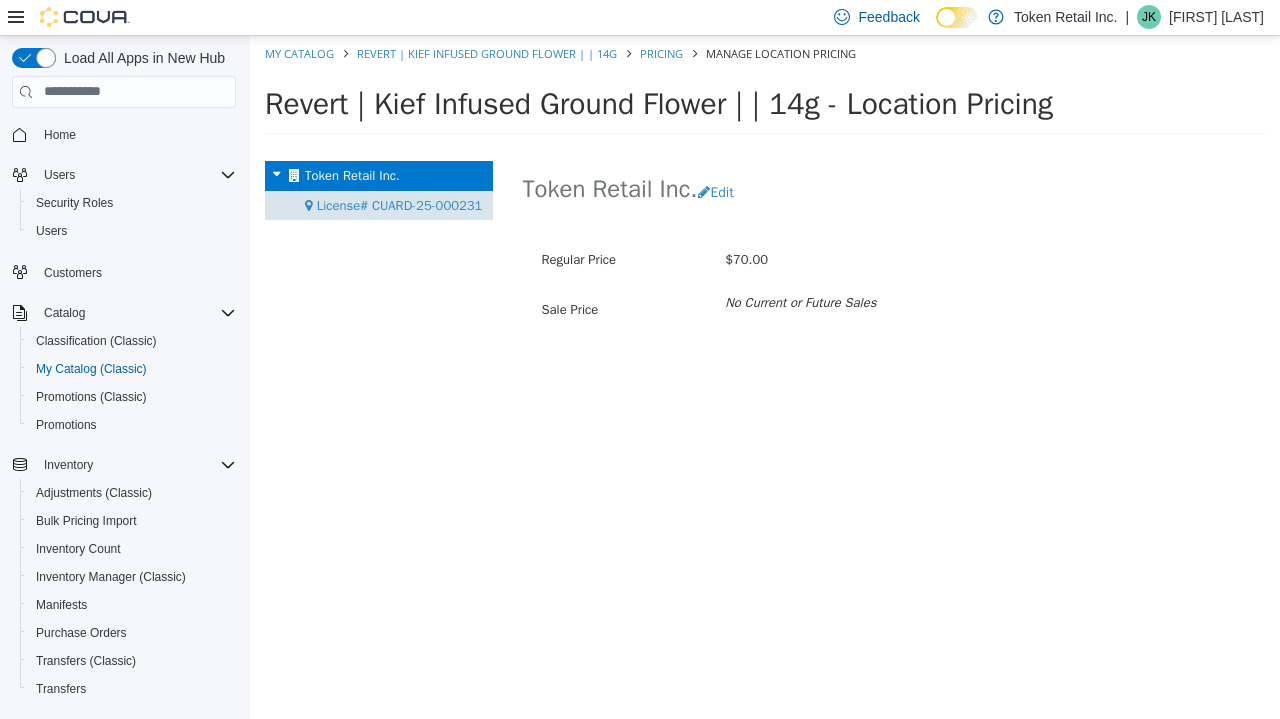 click on "License# CUARD-25-000231" at bounding box center [400, 204] 